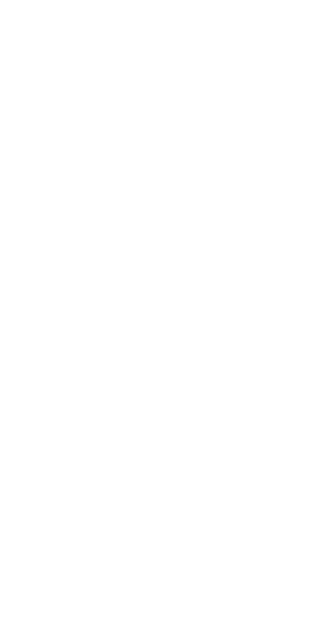 scroll, scrollTop: 0, scrollLeft: 0, axis: both 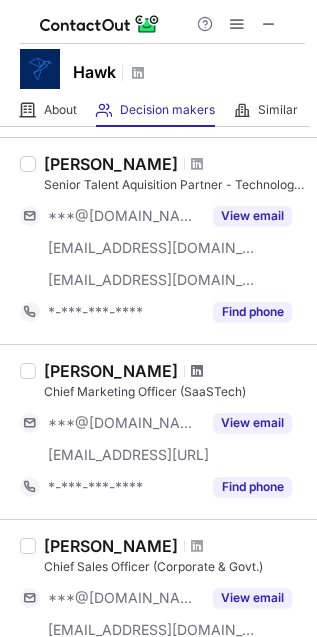 click at bounding box center (197, 371) 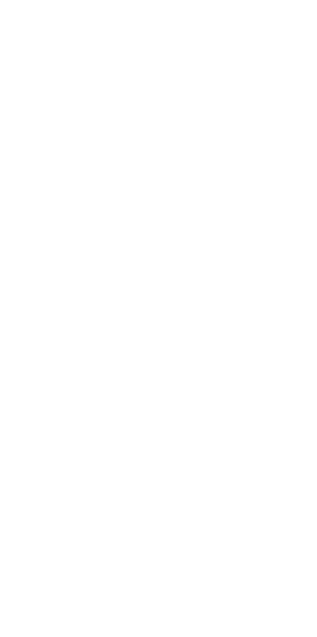 scroll, scrollTop: 0, scrollLeft: 0, axis: both 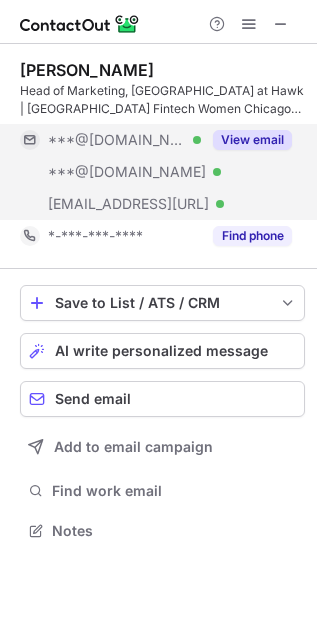 click on "View email" at bounding box center [252, 140] 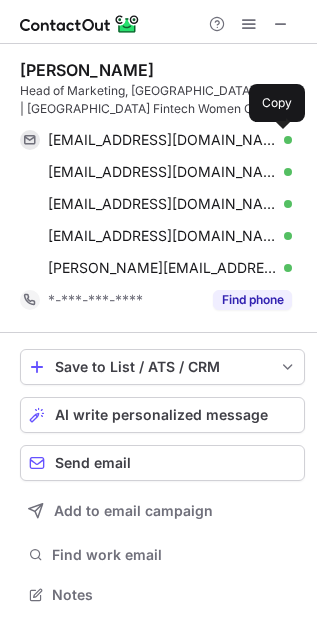 scroll, scrollTop: 10, scrollLeft: 10, axis: both 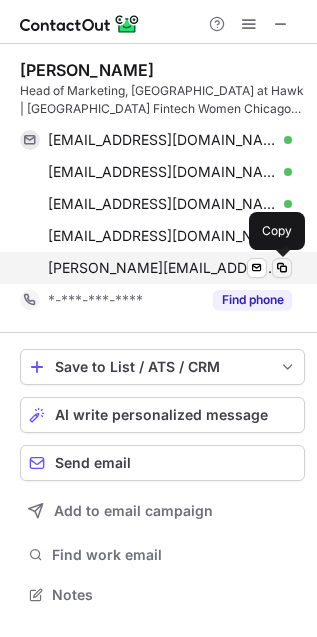 click at bounding box center (282, 268) 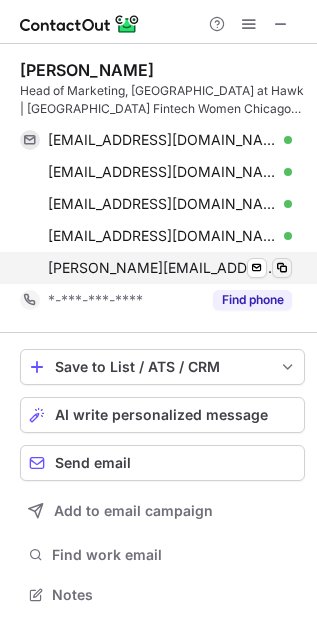click at bounding box center [282, 268] 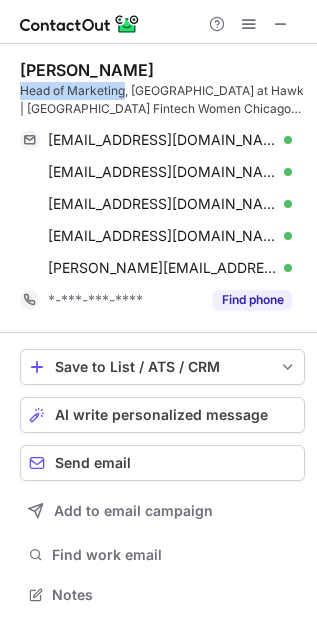 drag, startPoint x: 123, startPoint y: 89, endPoint x: 5, endPoint y: 95, distance: 118.15244 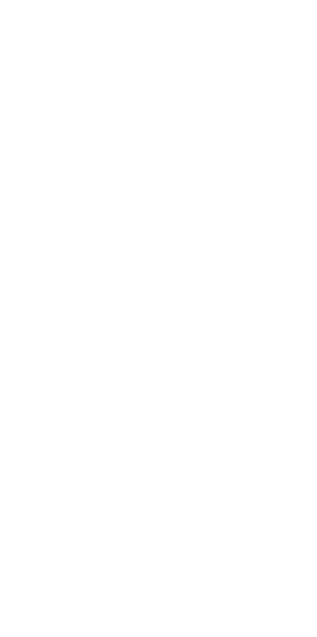 scroll, scrollTop: 0, scrollLeft: 0, axis: both 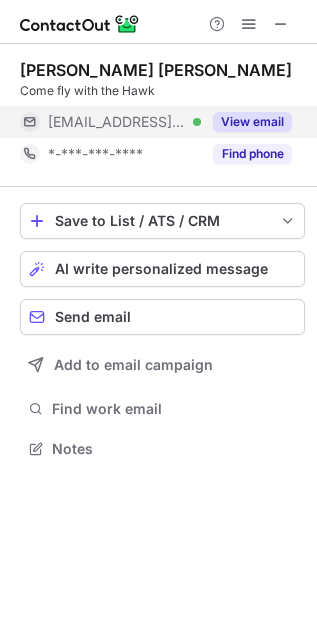 click on "View email" at bounding box center [252, 122] 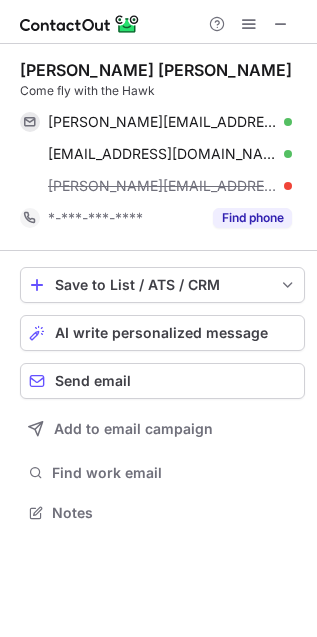 scroll, scrollTop: 10, scrollLeft: 10, axis: both 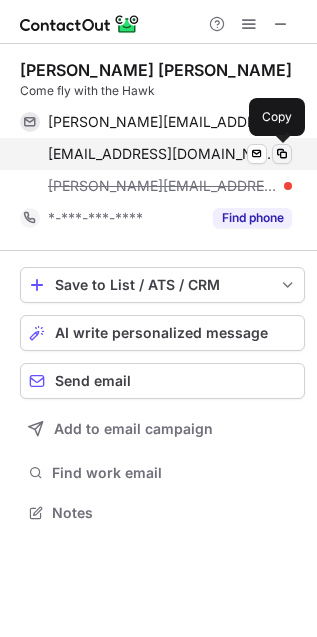 click at bounding box center [282, 154] 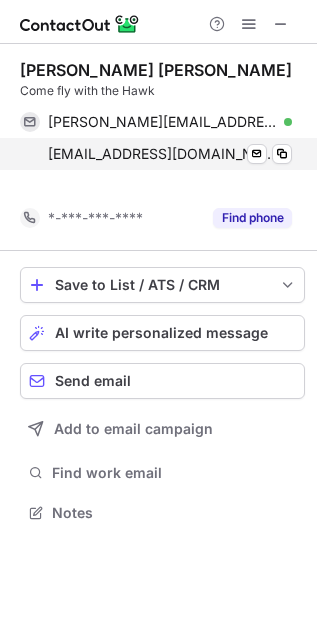 scroll, scrollTop: 467, scrollLeft: 317, axis: both 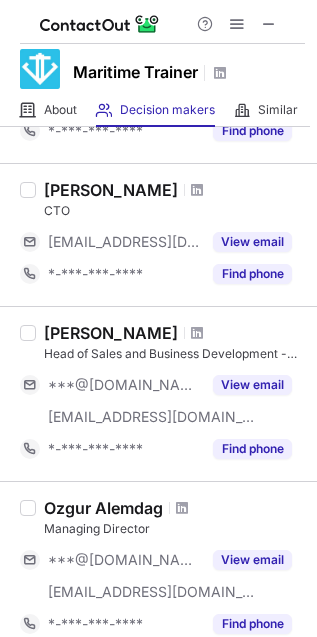 drag, startPoint x: 43, startPoint y: 351, endPoint x: 300, endPoint y: 342, distance: 257.15753 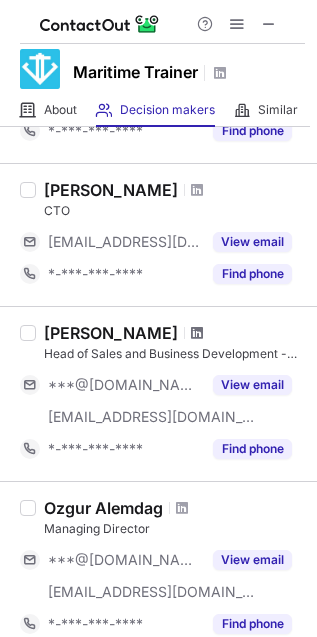 click at bounding box center [197, 333] 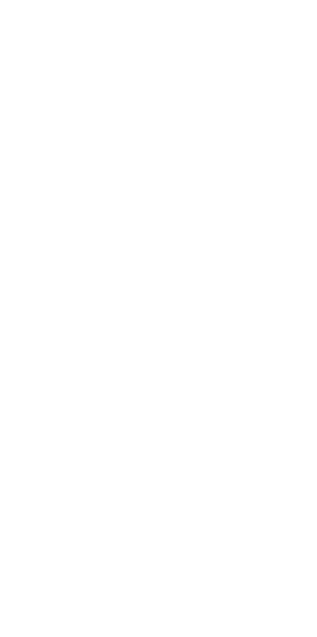 scroll, scrollTop: 0, scrollLeft: 0, axis: both 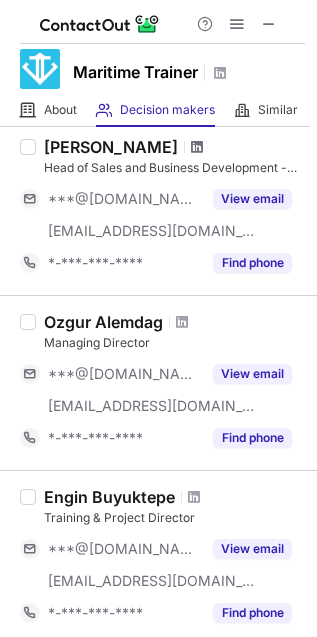 click at bounding box center [197, 147] 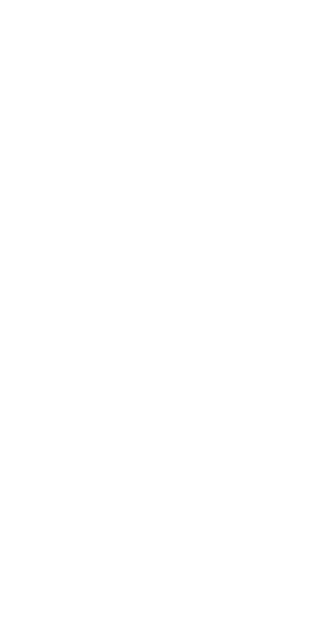 scroll, scrollTop: 0, scrollLeft: 0, axis: both 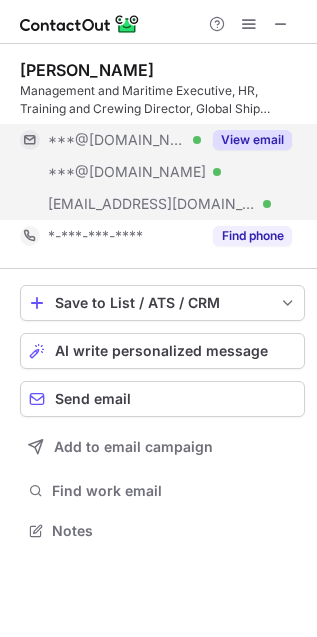 click on "View email" at bounding box center [252, 140] 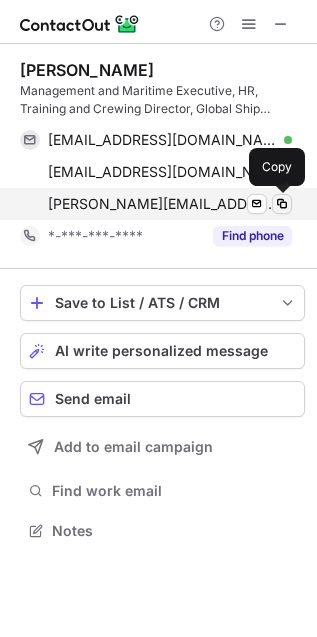click at bounding box center (282, 204) 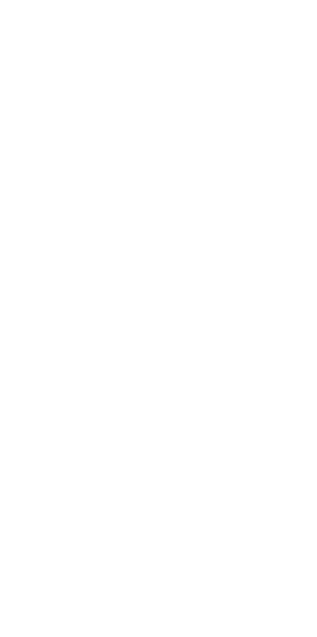 scroll, scrollTop: 0, scrollLeft: 0, axis: both 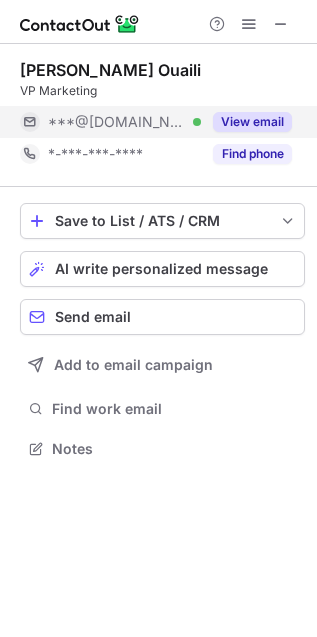 click on "View email" at bounding box center (252, 122) 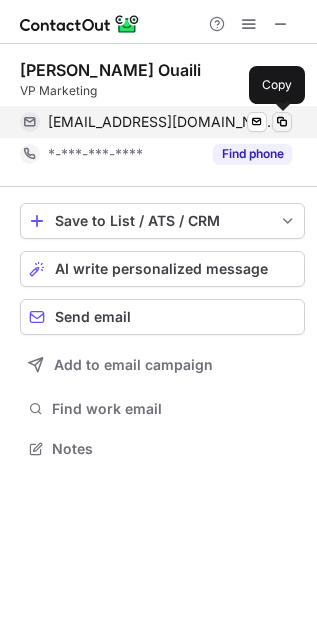 click at bounding box center [282, 122] 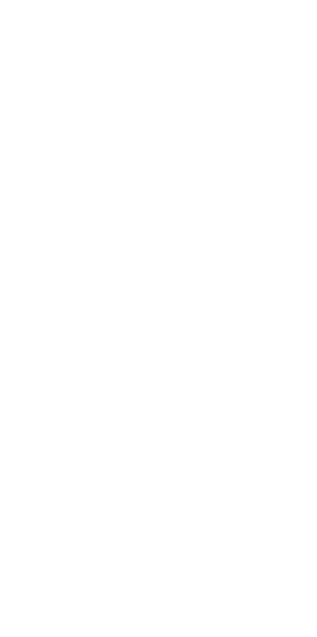 scroll, scrollTop: 0, scrollLeft: 0, axis: both 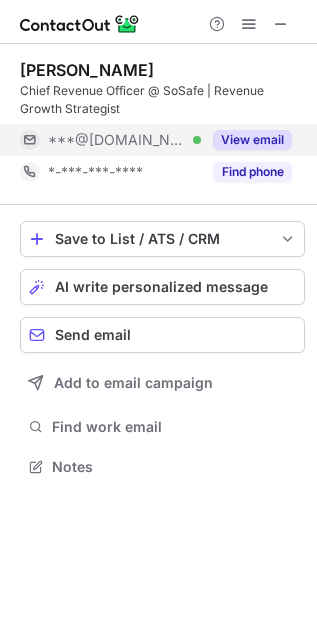 click on "View email" at bounding box center [252, 140] 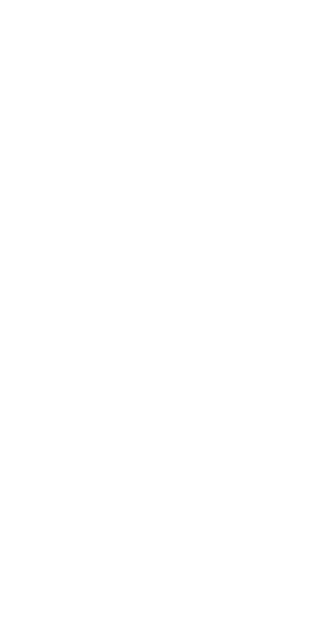 scroll, scrollTop: 0, scrollLeft: 0, axis: both 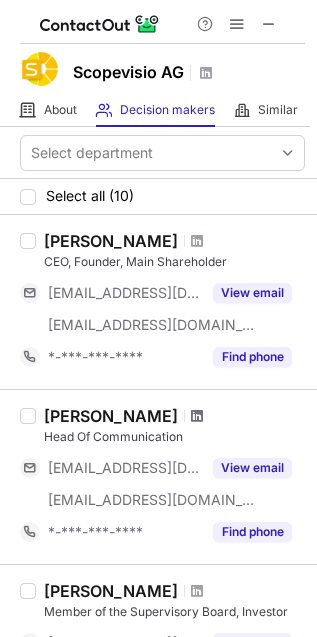 click at bounding box center [197, 416] 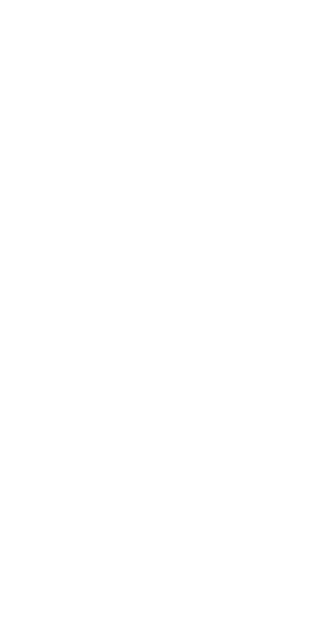 scroll, scrollTop: 0, scrollLeft: 0, axis: both 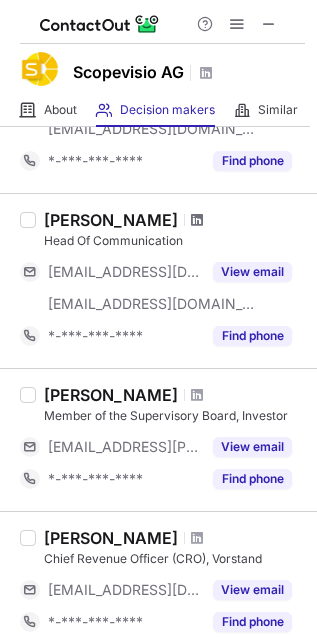 click at bounding box center (197, 220) 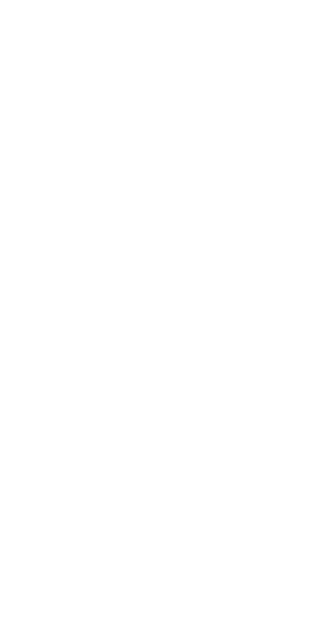 scroll, scrollTop: 0, scrollLeft: 0, axis: both 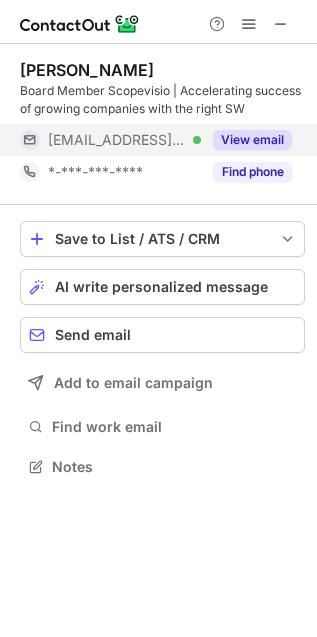 click on "View email" at bounding box center (252, 140) 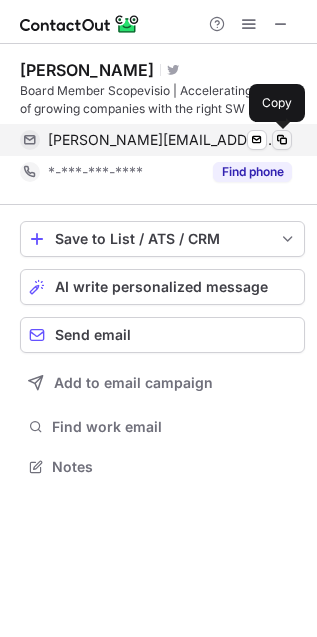 click at bounding box center [282, 140] 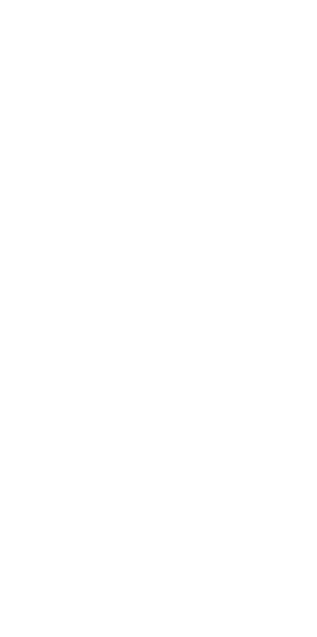 scroll, scrollTop: 0, scrollLeft: 0, axis: both 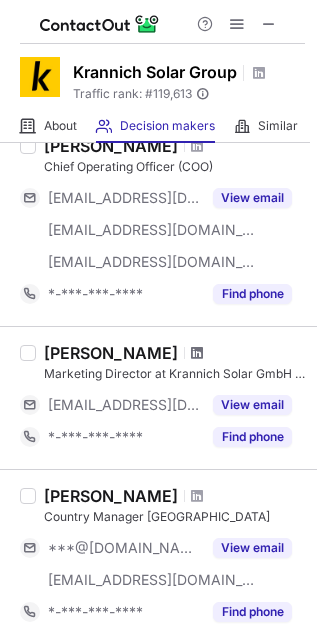 click at bounding box center [197, 353] 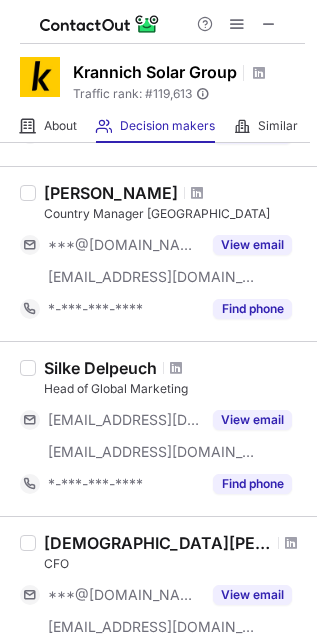 scroll, scrollTop: 555, scrollLeft: 0, axis: vertical 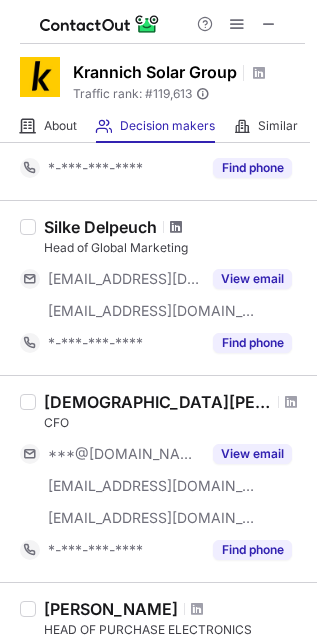 click at bounding box center (176, 227) 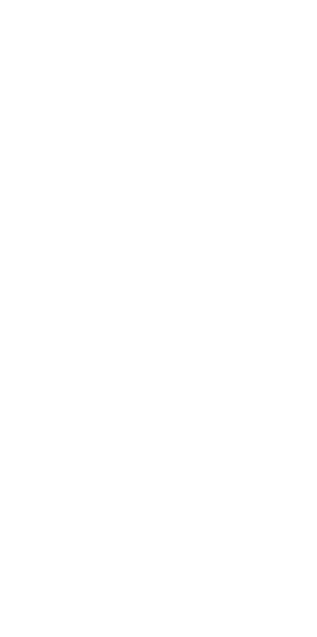 scroll, scrollTop: 0, scrollLeft: 0, axis: both 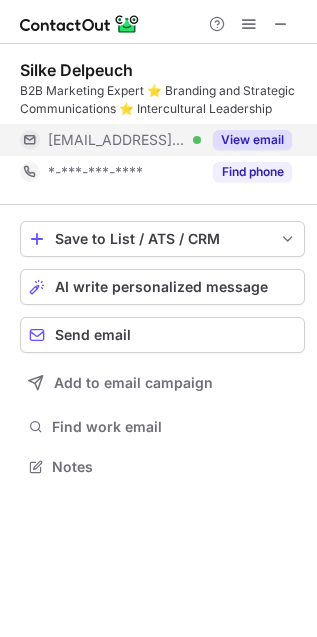 click on "View email" at bounding box center [252, 140] 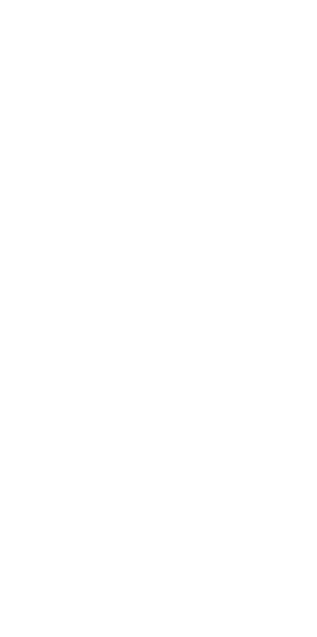 scroll, scrollTop: 0, scrollLeft: 0, axis: both 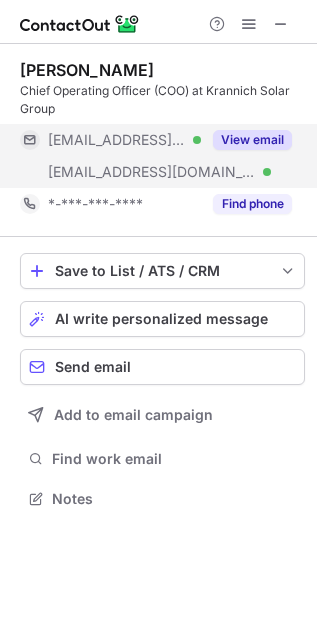 click on "View email" at bounding box center [252, 140] 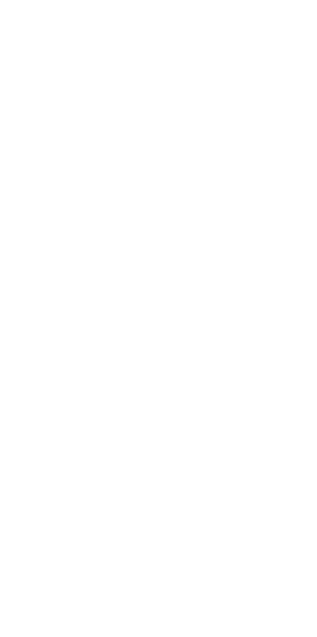 scroll, scrollTop: 0, scrollLeft: 0, axis: both 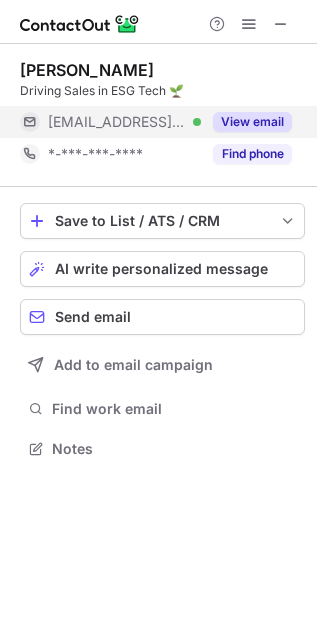 click on "View email" at bounding box center (246, 122) 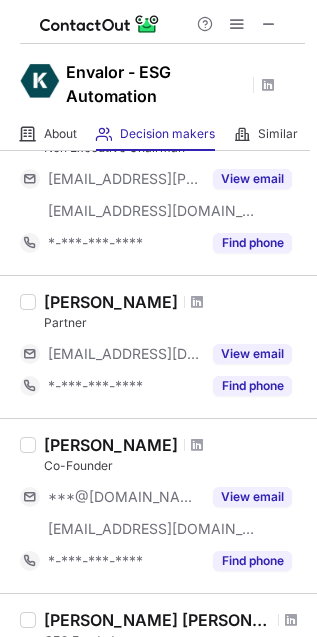 scroll, scrollTop: 568, scrollLeft: 0, axis: vertical 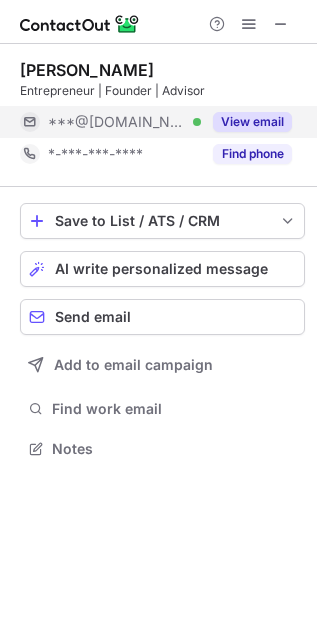 click on "View email" at bounding box center [252, 122] 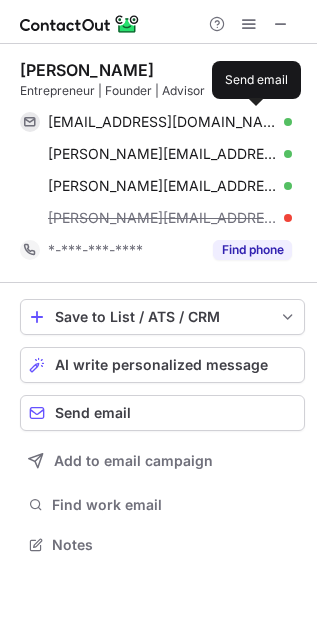 scroll, scrollTop: 10, scrollLeft: 10, axis: both 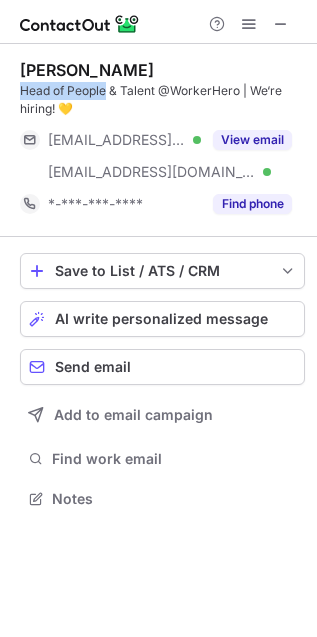 drag, startPoint x: 106, startPoint y: 91, endPoint x: 6, endPoint y: 88, distance: 100.04499 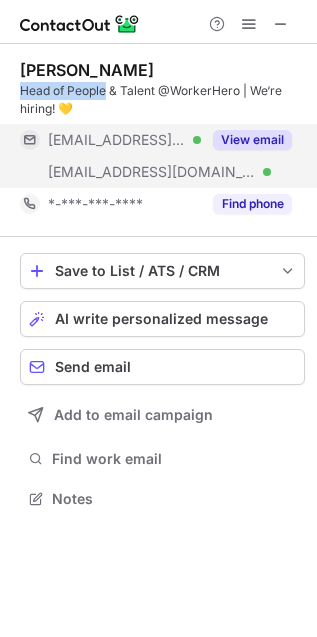 click on "View email" at bounding box center [252, 140] 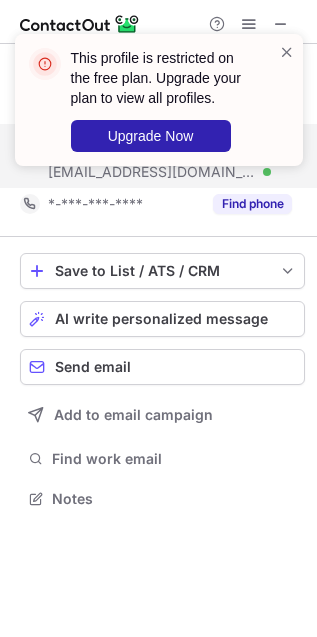click on "This profile is restricted on the free plan. Upgrade your plan to view all profiles. Upgrade Now" at bounding box center [159, 108] 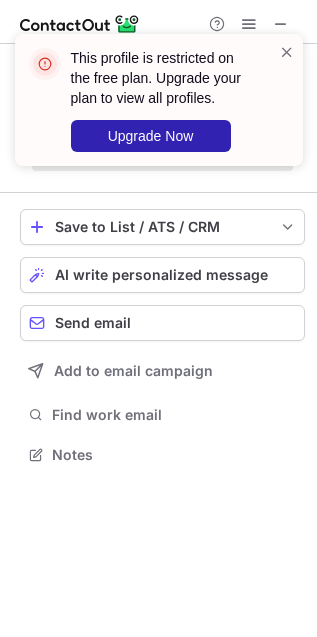 scroll, scrollTop: 442, scrollLeft: 317, axis: both 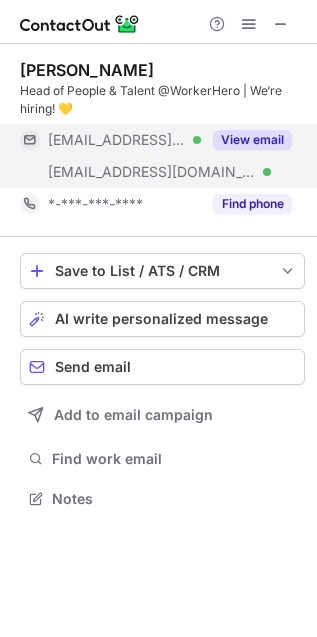 click on "View email" at bounding box center [252, 140] 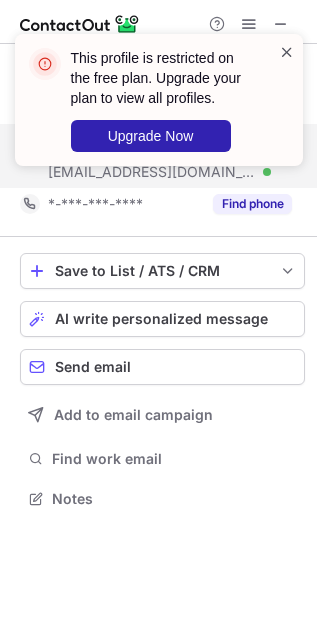 click at bounding box center [287, 52] 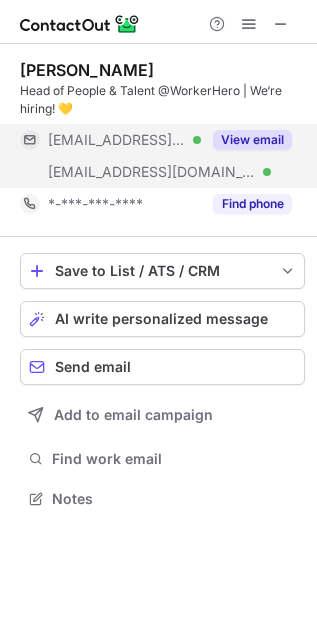click on "This profile is restricted on the free plan. Upgrade your plan to view all profiles. Upgrade Now" at bounding box center (159, 108) 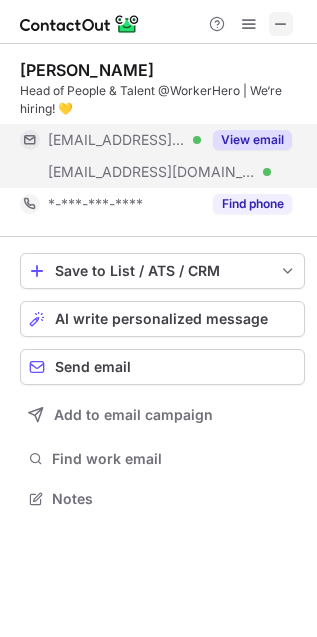click at bounding box center [281, 24] 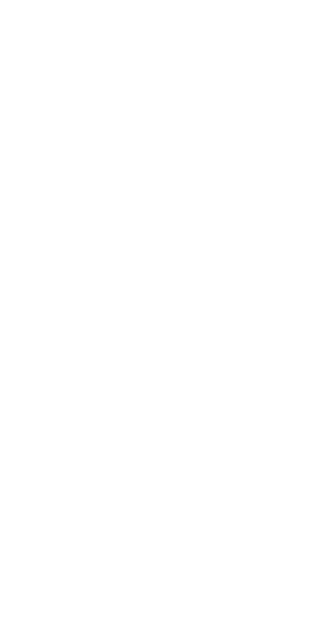 scroll, scrollTop: 0, scrollLeft: 0, axis: both 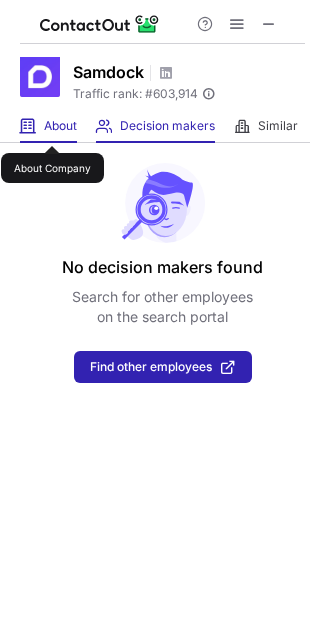 click on "About" at bounding box center (60, 126) 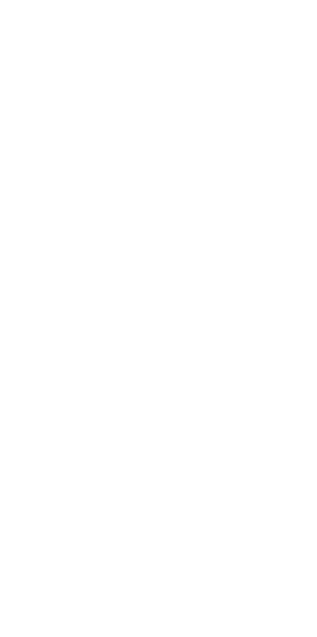 scroll, scrollTop: 0, scrollLeft: 0, axis: both 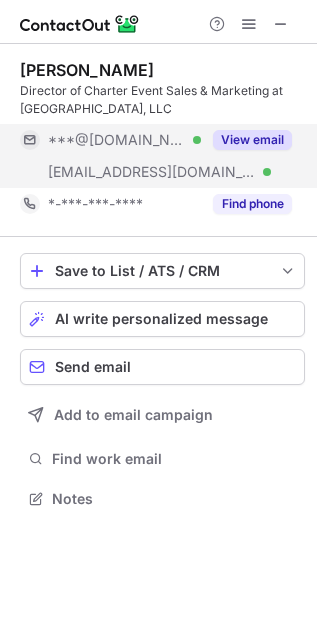 click on "View email" at bounding box center [252, 140] 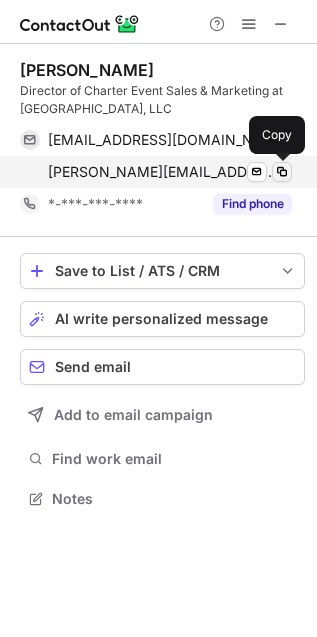 click at bounding box center (282, 172) 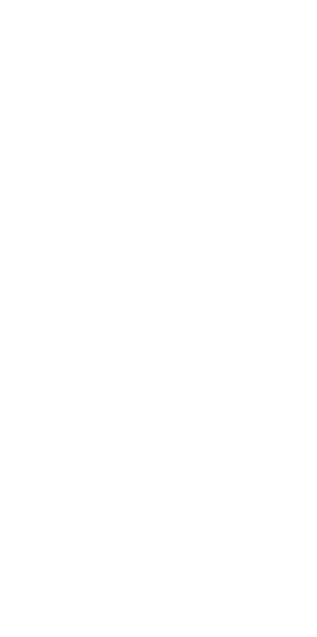 scroll, scrollTop: 0, scrollLeft: 0, axis: both 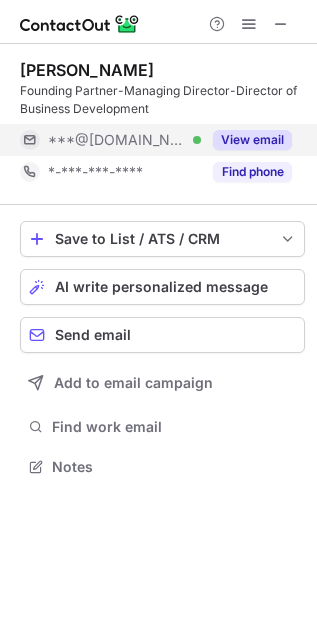click on "View email" at bounding box center (252, 140) 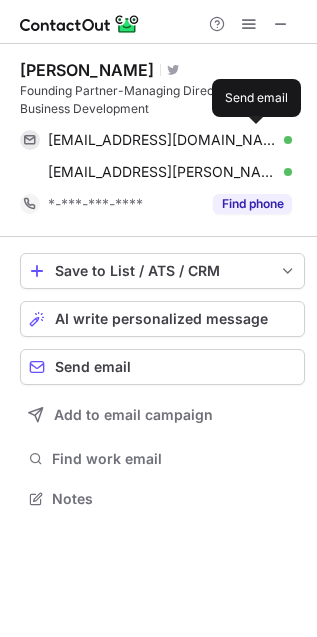 scroll, scrollTop: 11, scrollLeft: 10, axis: both 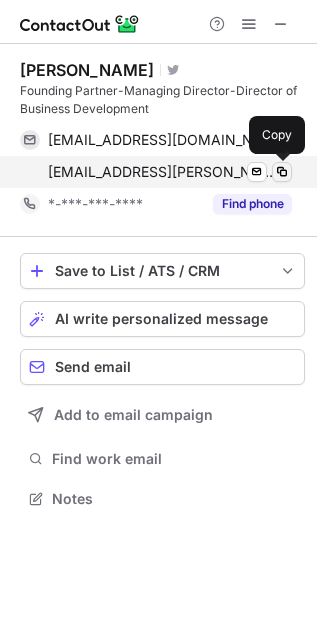 click at bounding box center (282, 172) 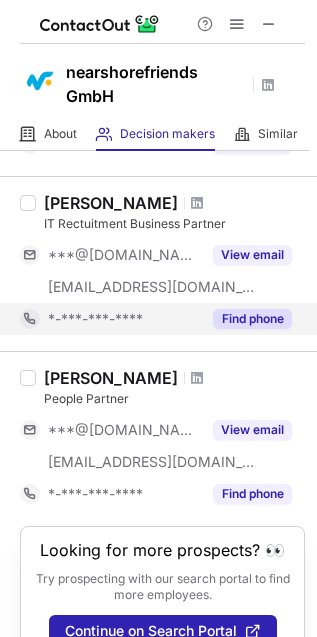 scroll, scrollTop: 614, scrollLeft: 0, axis: vertical 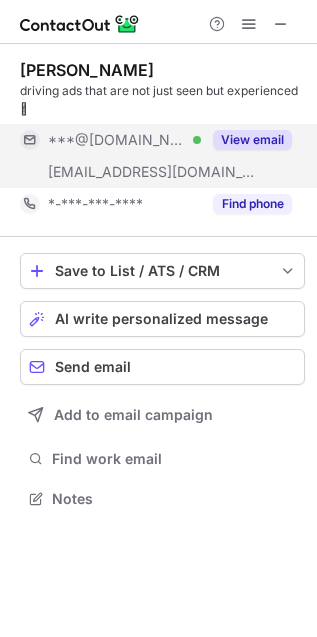 click on "View email" at bounding box center [252, 140] 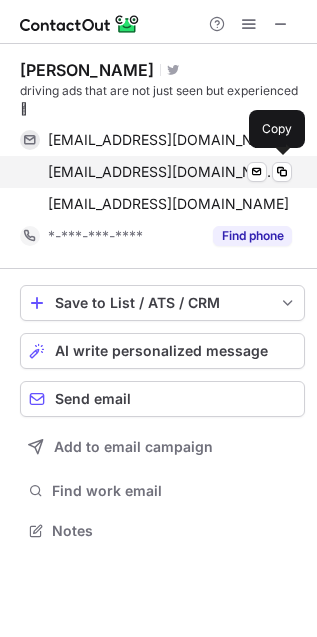 scroll, scrollTop: 10, scrollLeft: 10, axis: both 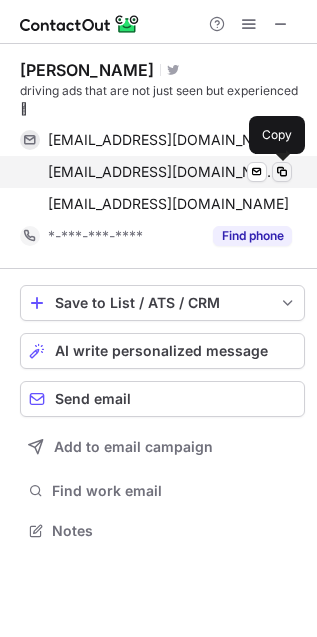 click at bounding box center [282, 172] 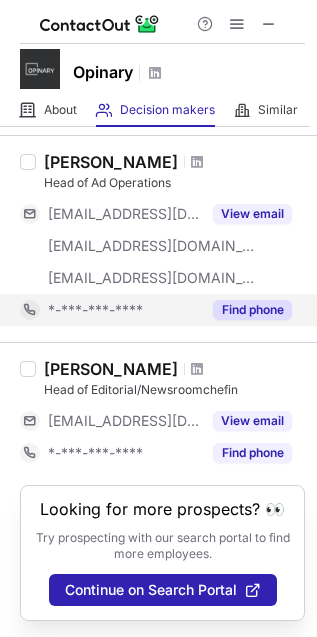 scroll, scrollTop: 1386, scrollLeft: 0, axis: vertical 